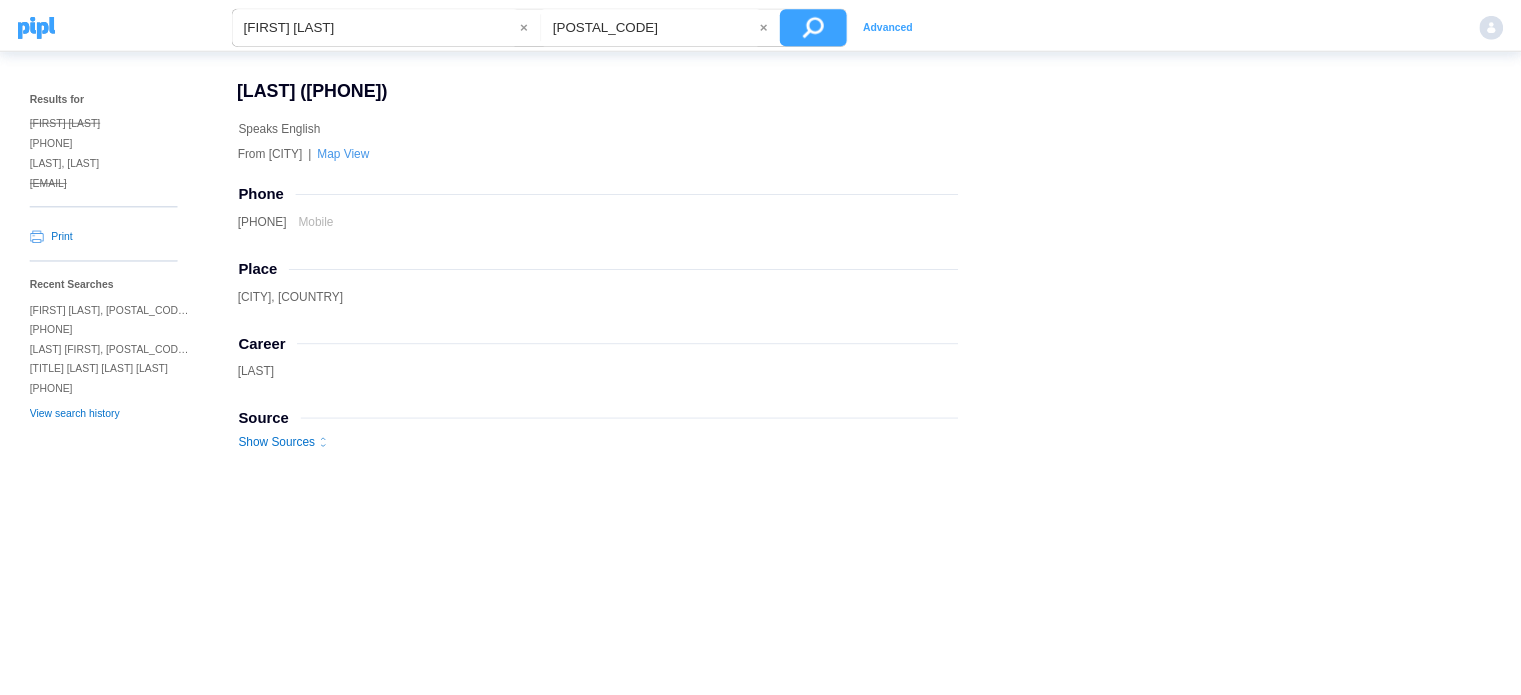 scroll, scrollTop: 0, scrollLeft: 0, axis: both 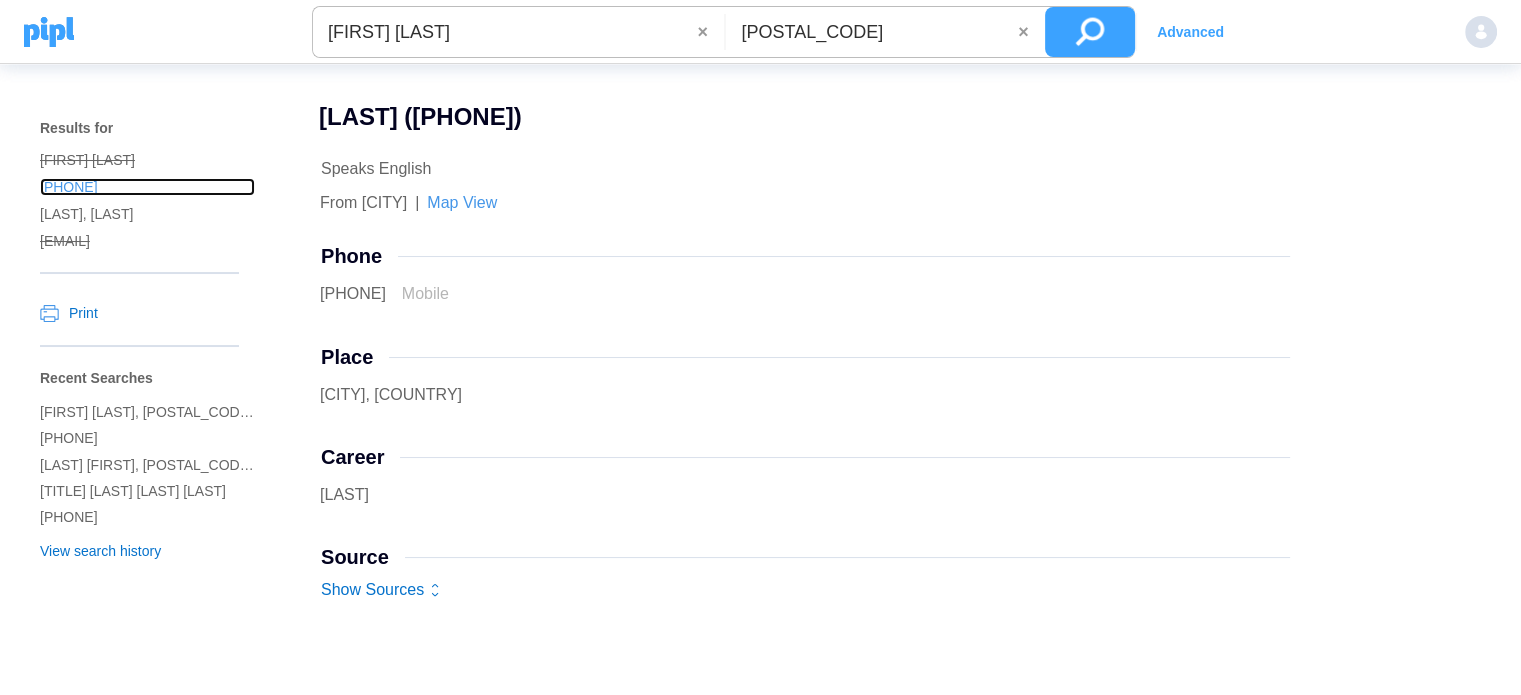 click on "[PHONE]" at bounding box center [147, 160] 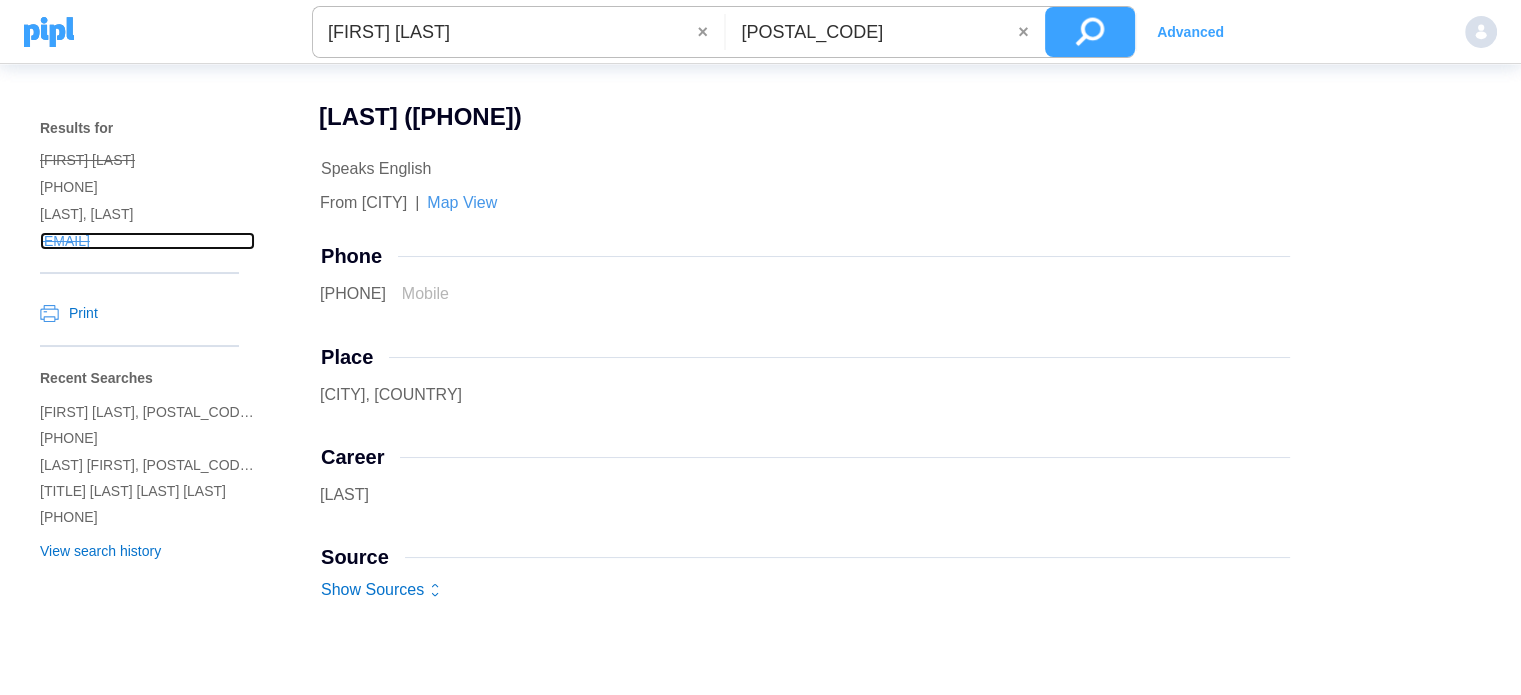 click on "[EMAIL]" at bounding box center (147, 160) 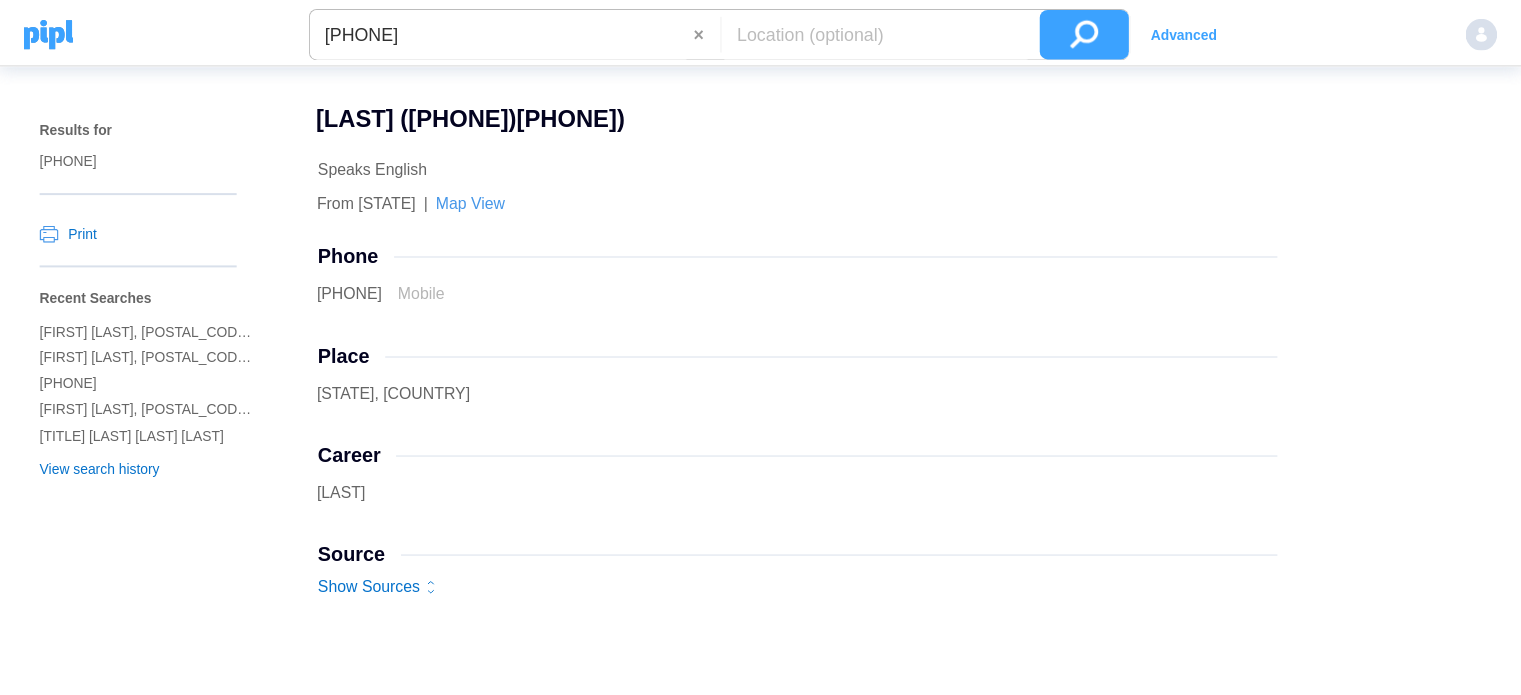 scroll, scrollTop: 0, scrollLeft: 0, axis: both 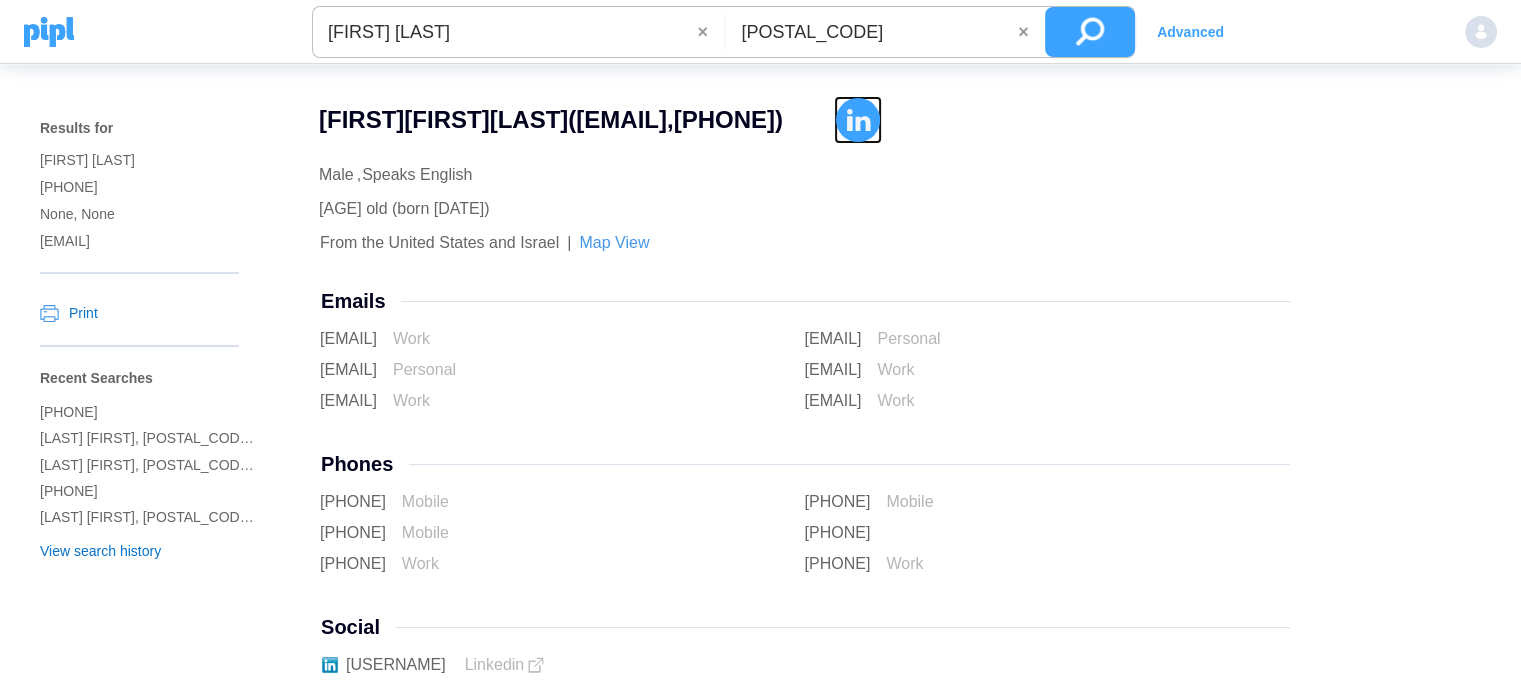 click at bounding box center [858, 120] 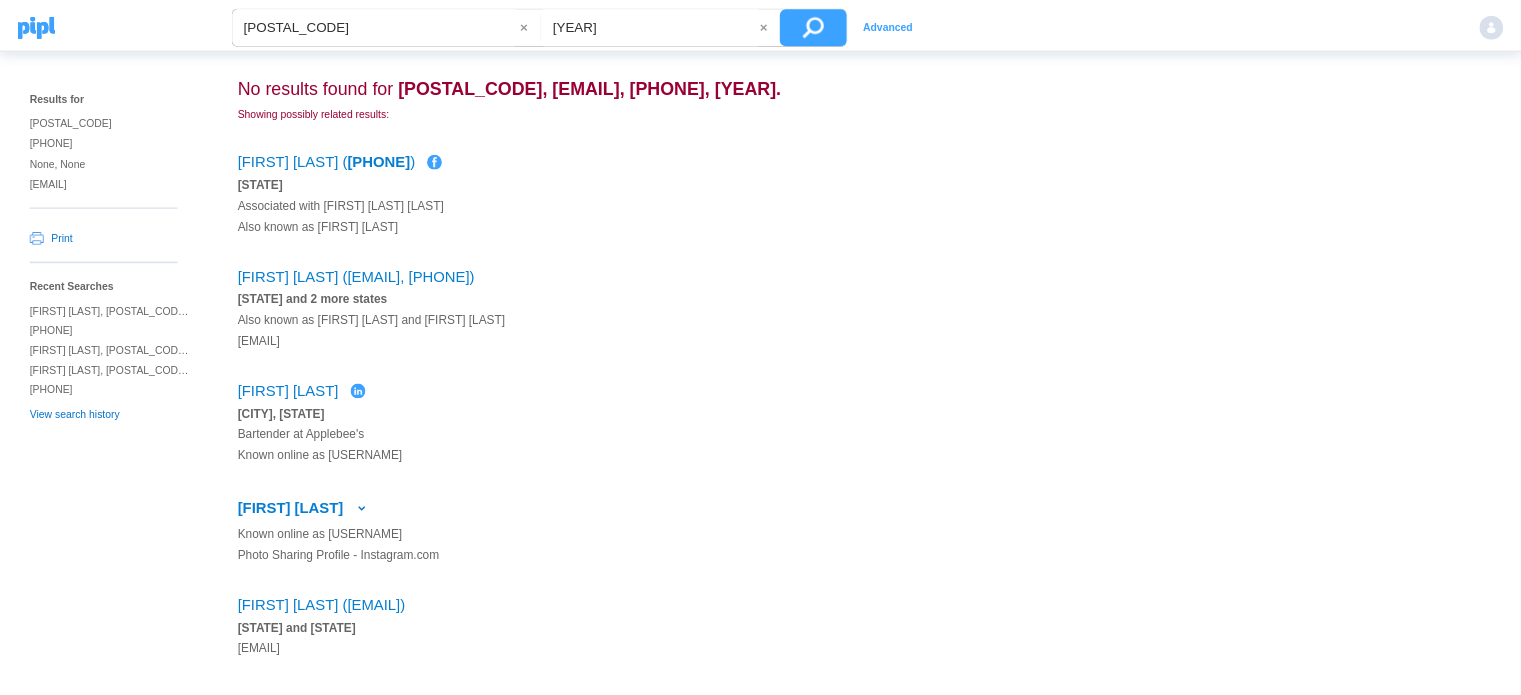 scroll, scrollTop: 0, scrollLeft: 0, axis: both 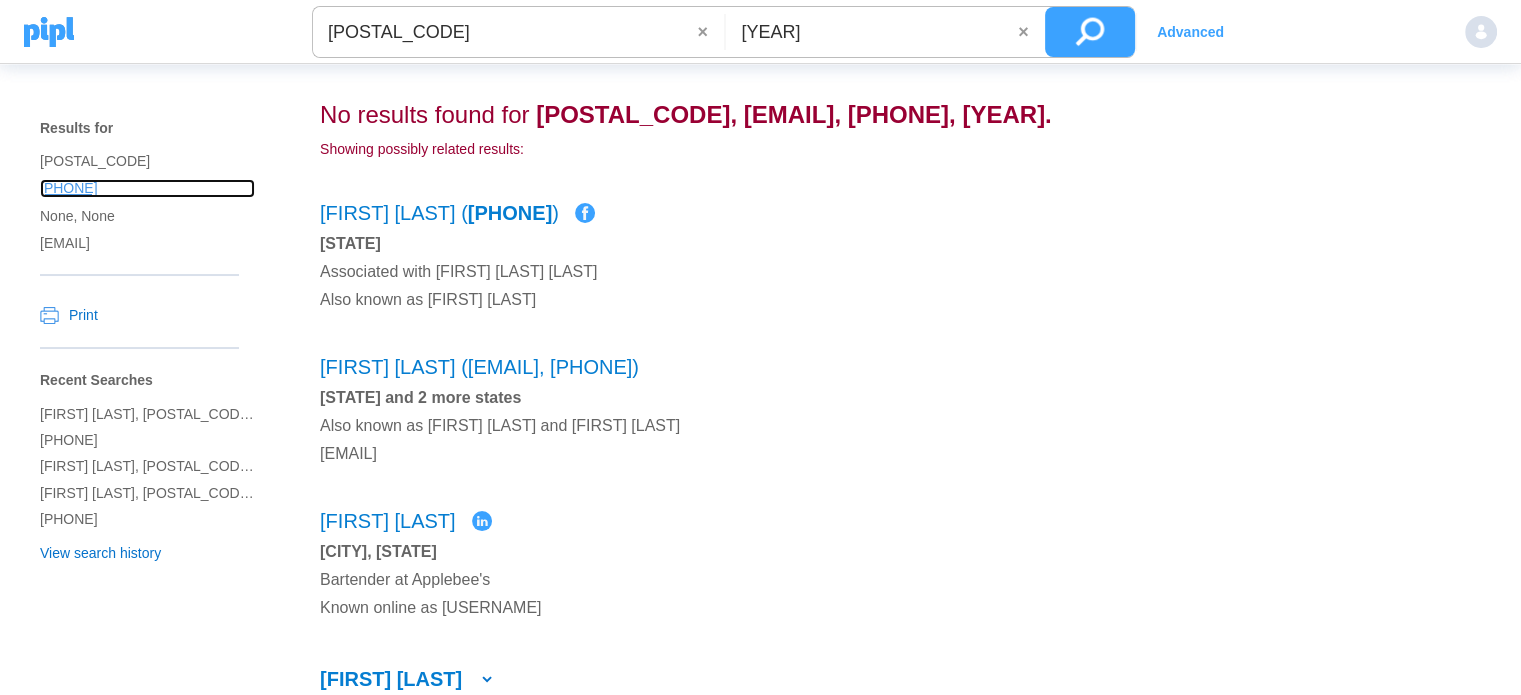 click on "+1 912-409-8116" at bounding box center (147, 188) 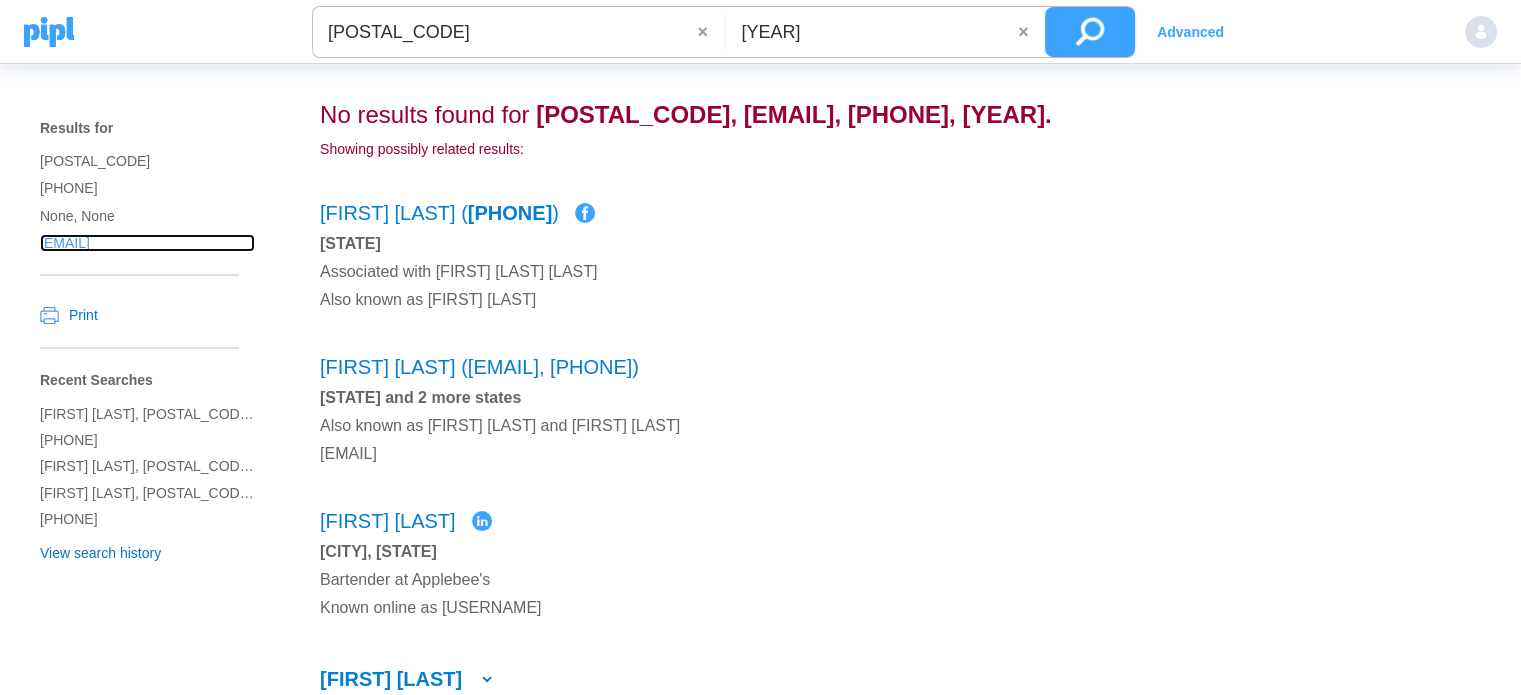 click on "princesslily0921@gmail.com" at bounding box center [147, 188] 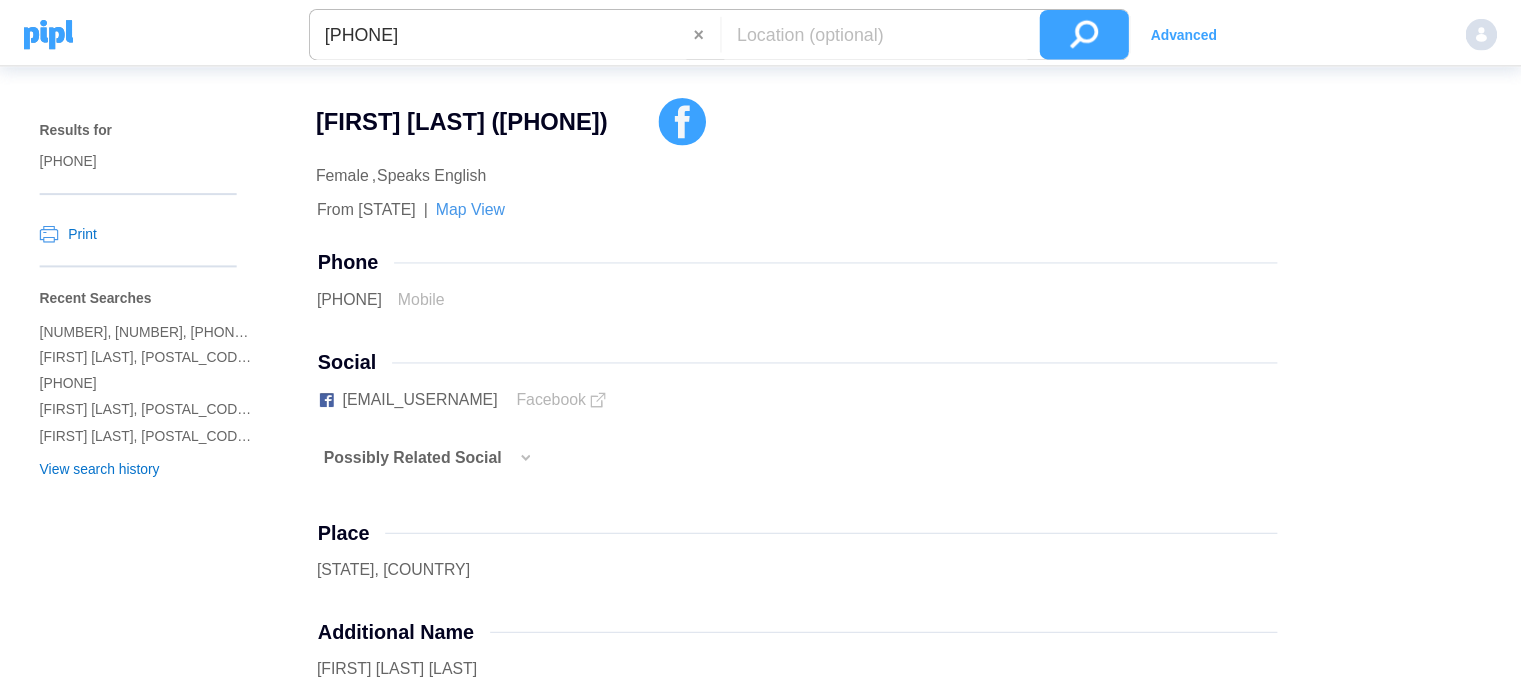 scroll, scrollTop: 0, scrollLeft: 0, axis: both 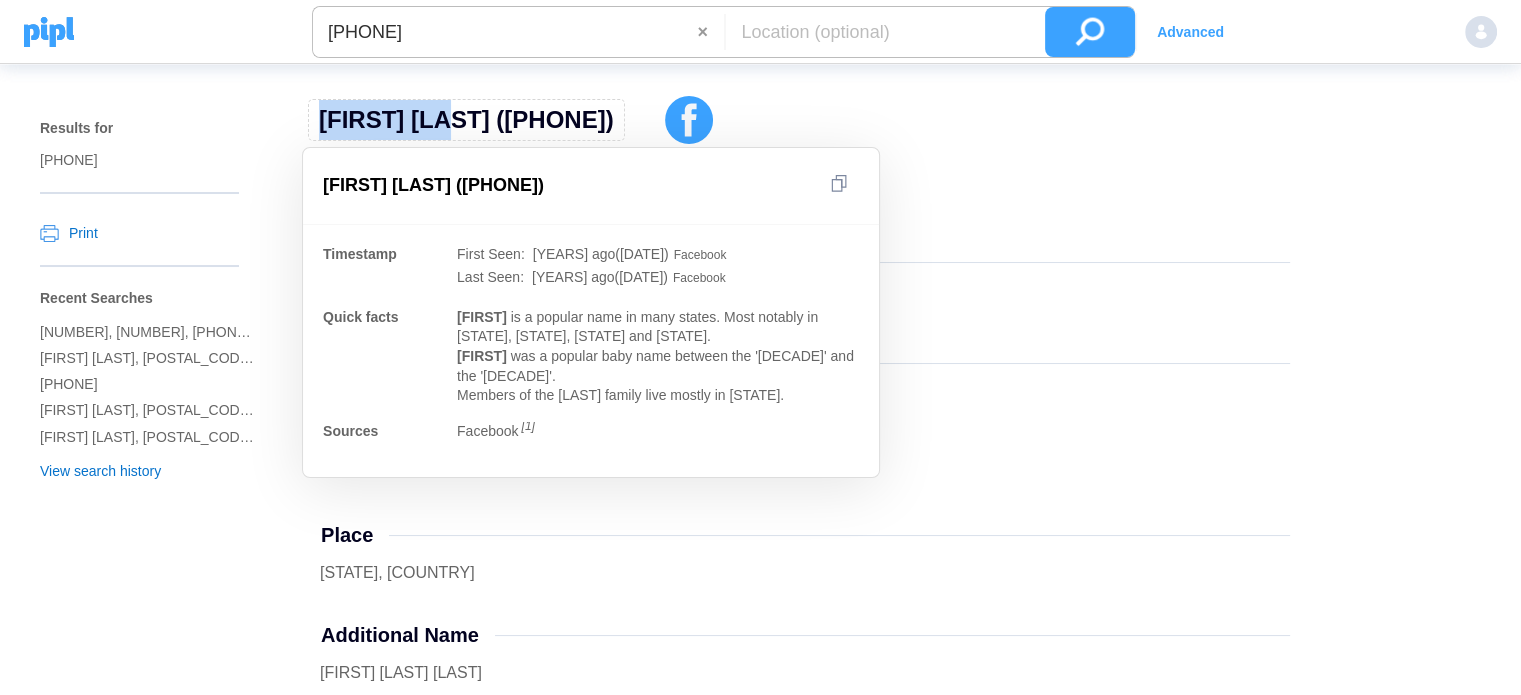 drag, startPoint x: 456, startPoint y: 115, endPoint x: 325, endPoint y: 122, distance: 131.18689 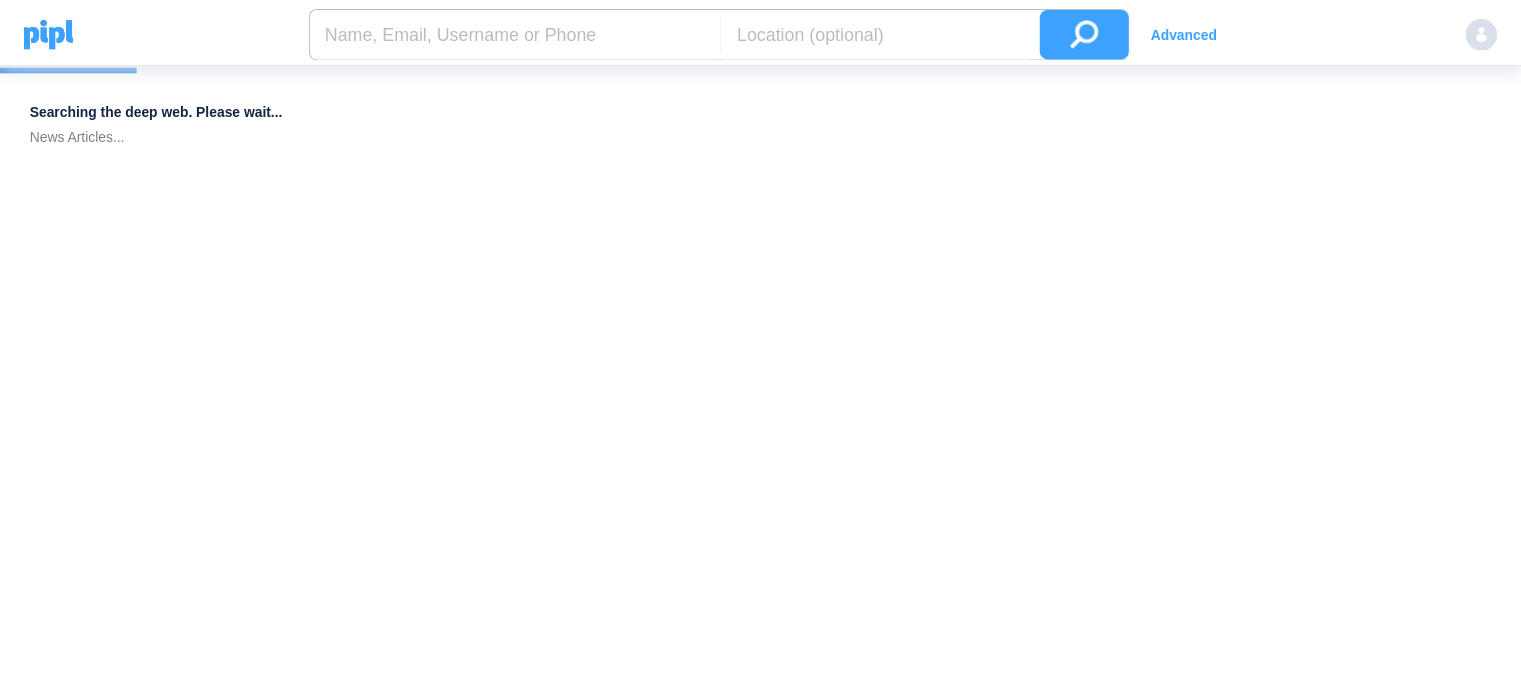 scroll, scrollTop: 0, scrollLeft: 0, axis: both 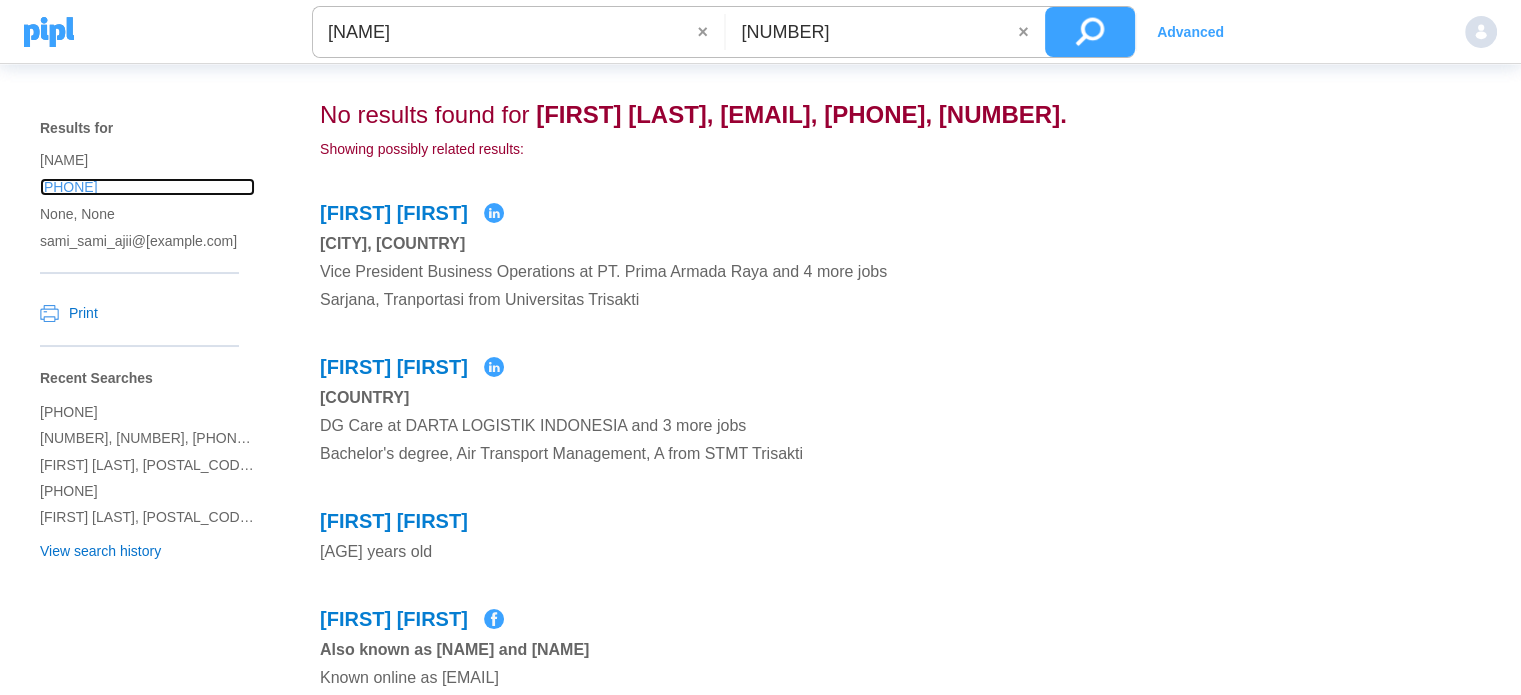 click on "+81 080-9182-4950" at bounding box center (147, 160) 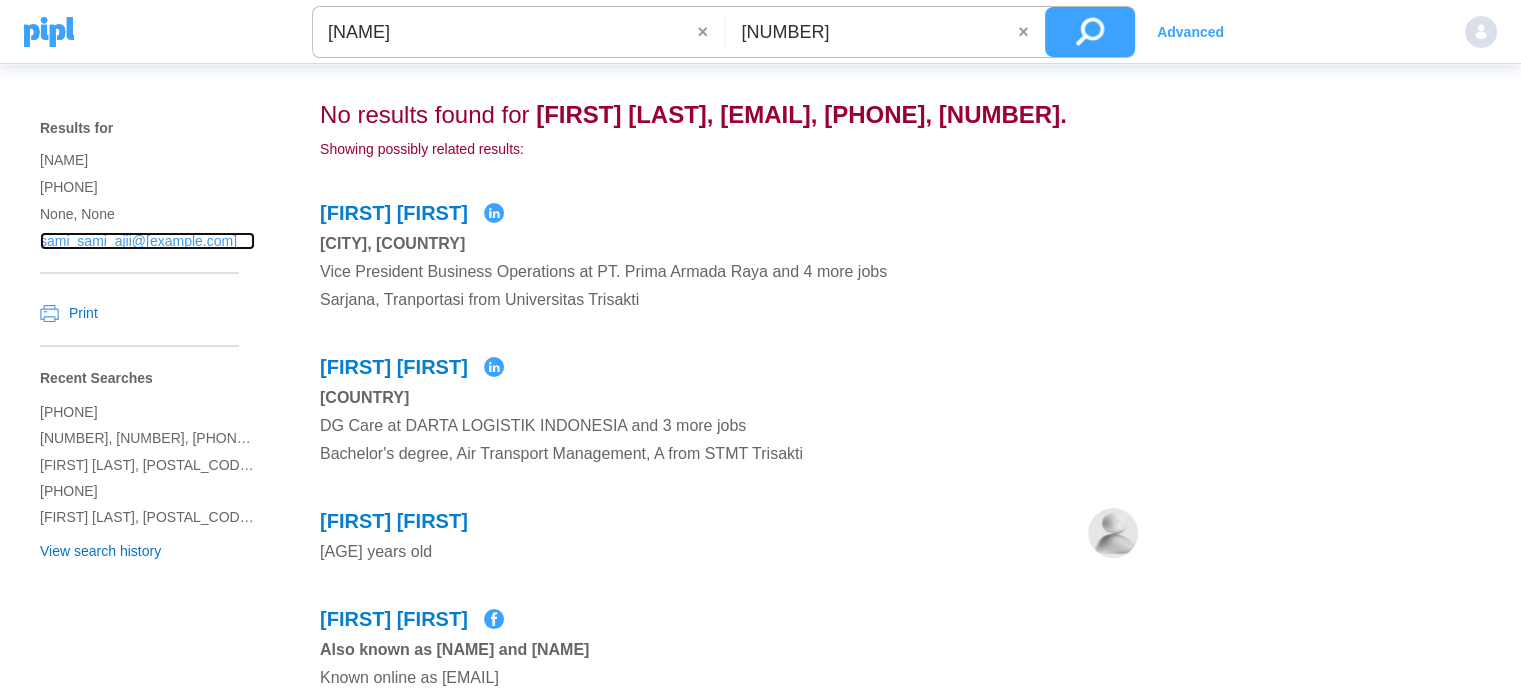 click on "[EMAIL]" at bounding box center [147, 160] 